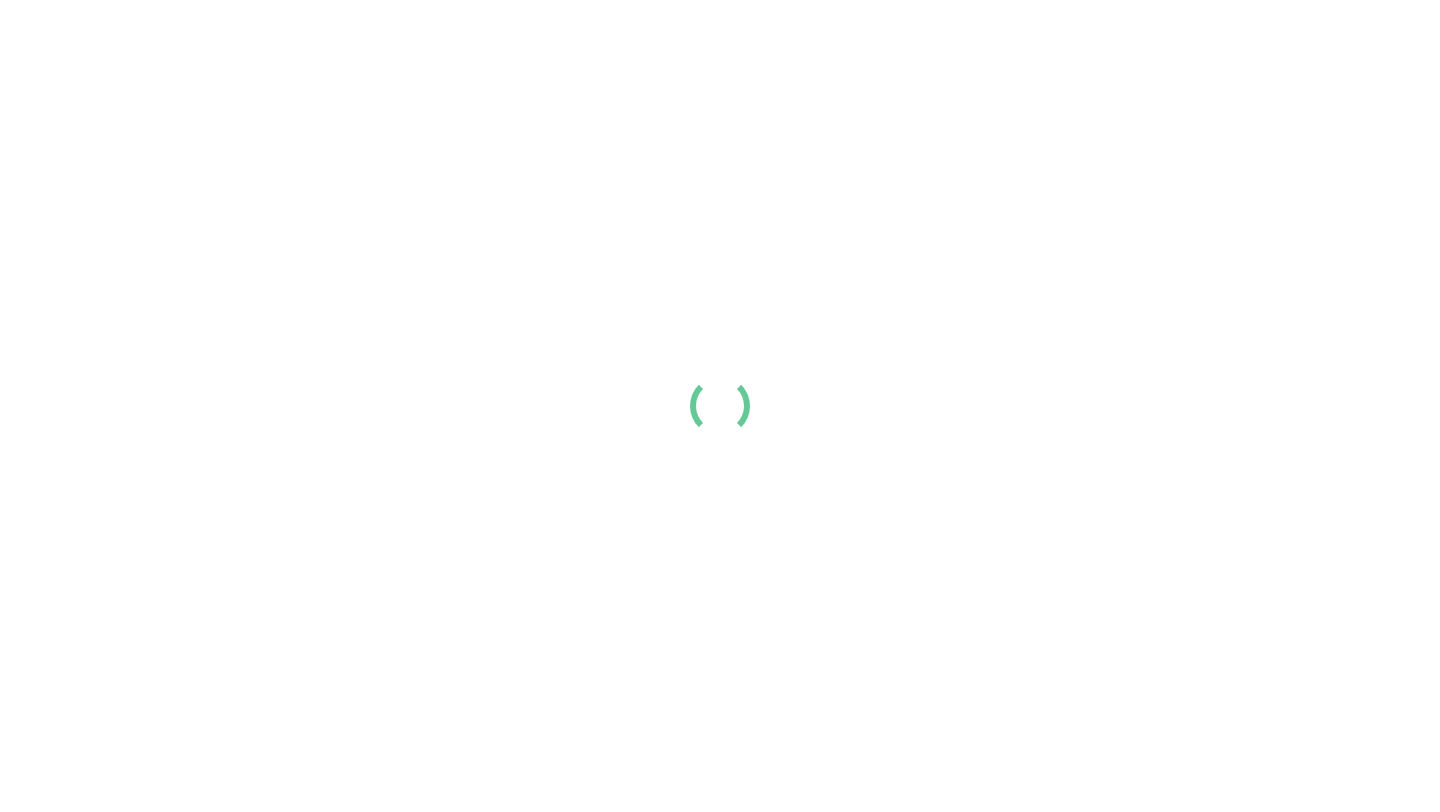 scroll, scrollTop: 0, scrollLeft: 0, axis: both 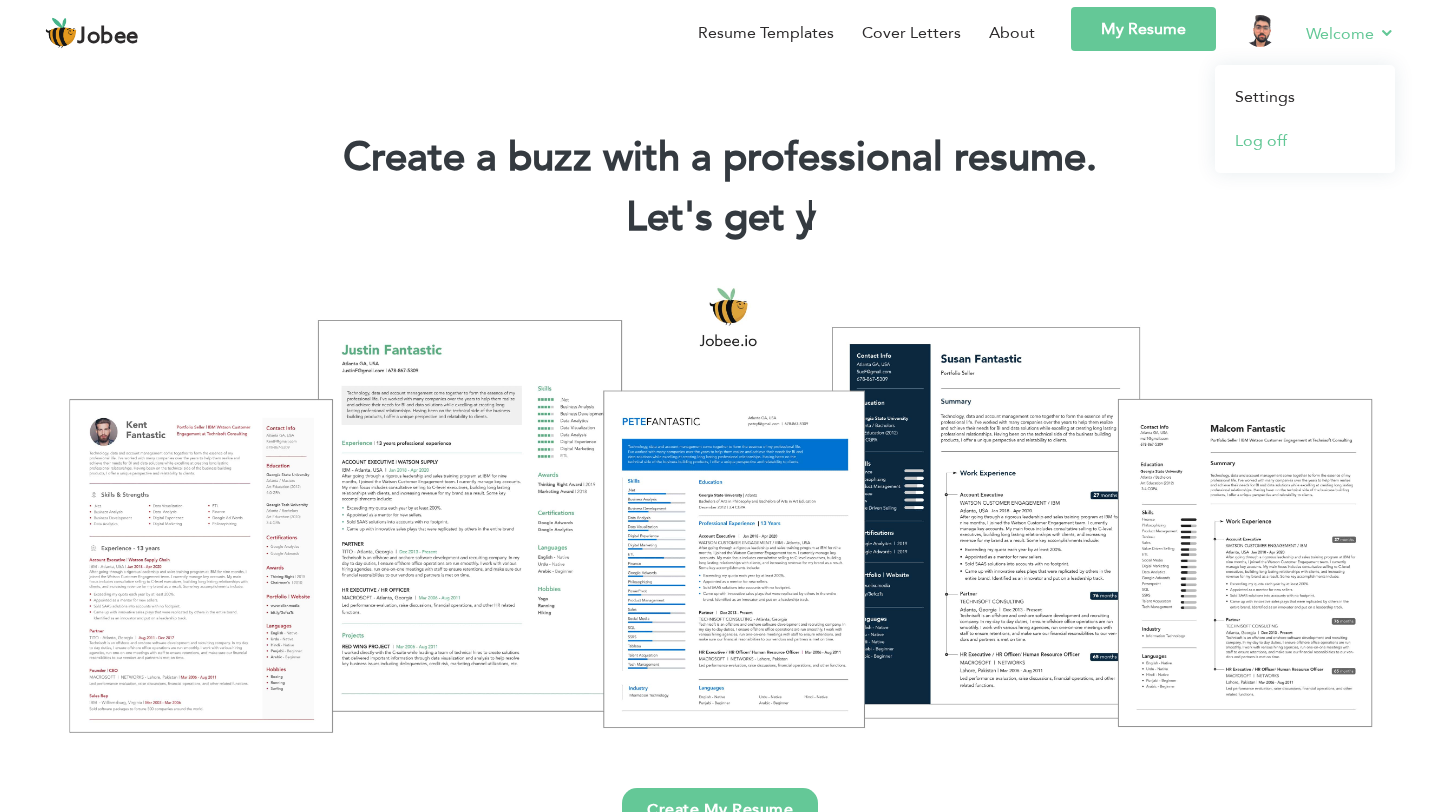 click on "Log off" at bounding box center [1305, 141] 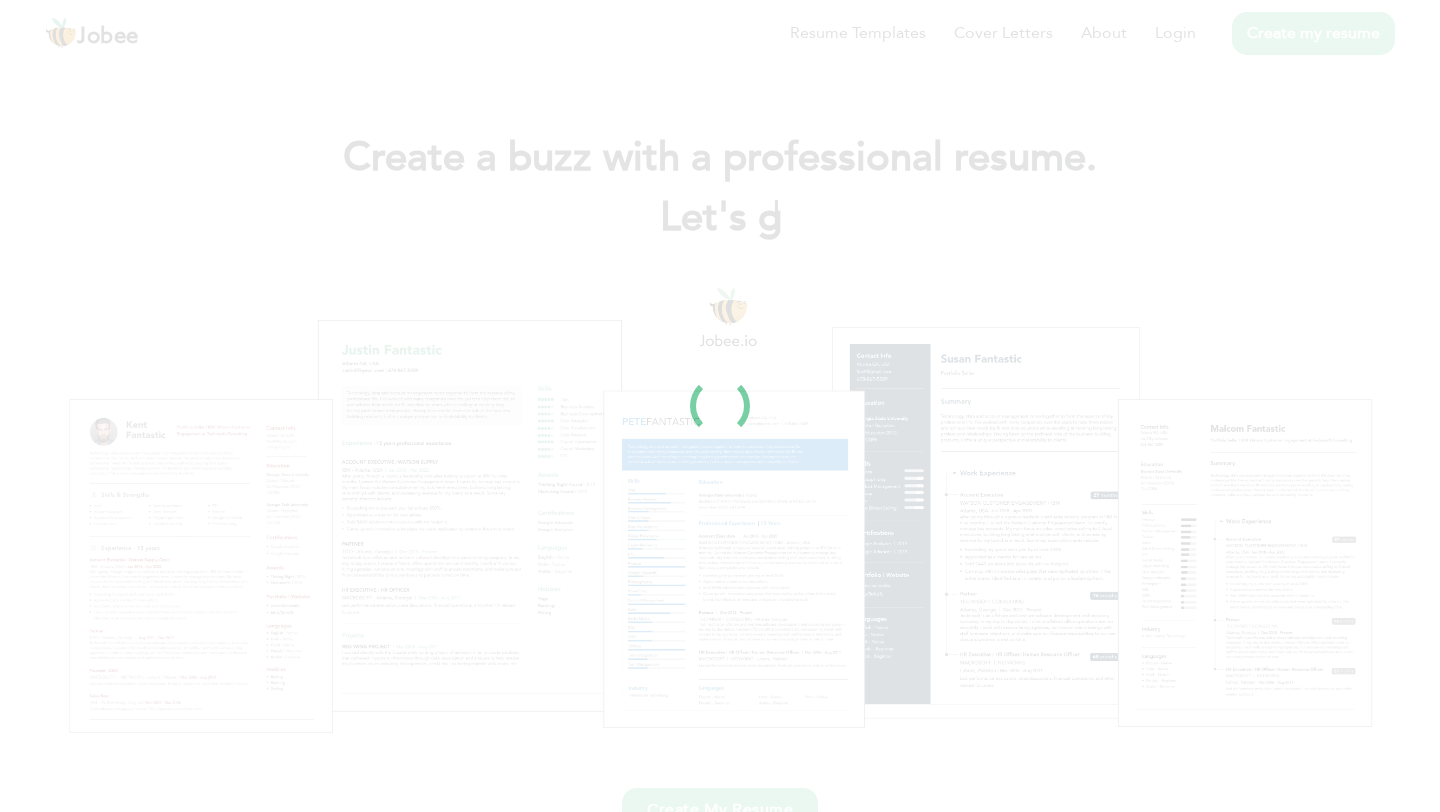 scroll, scrollTop: 0, scrollLeft: 0, axis: both 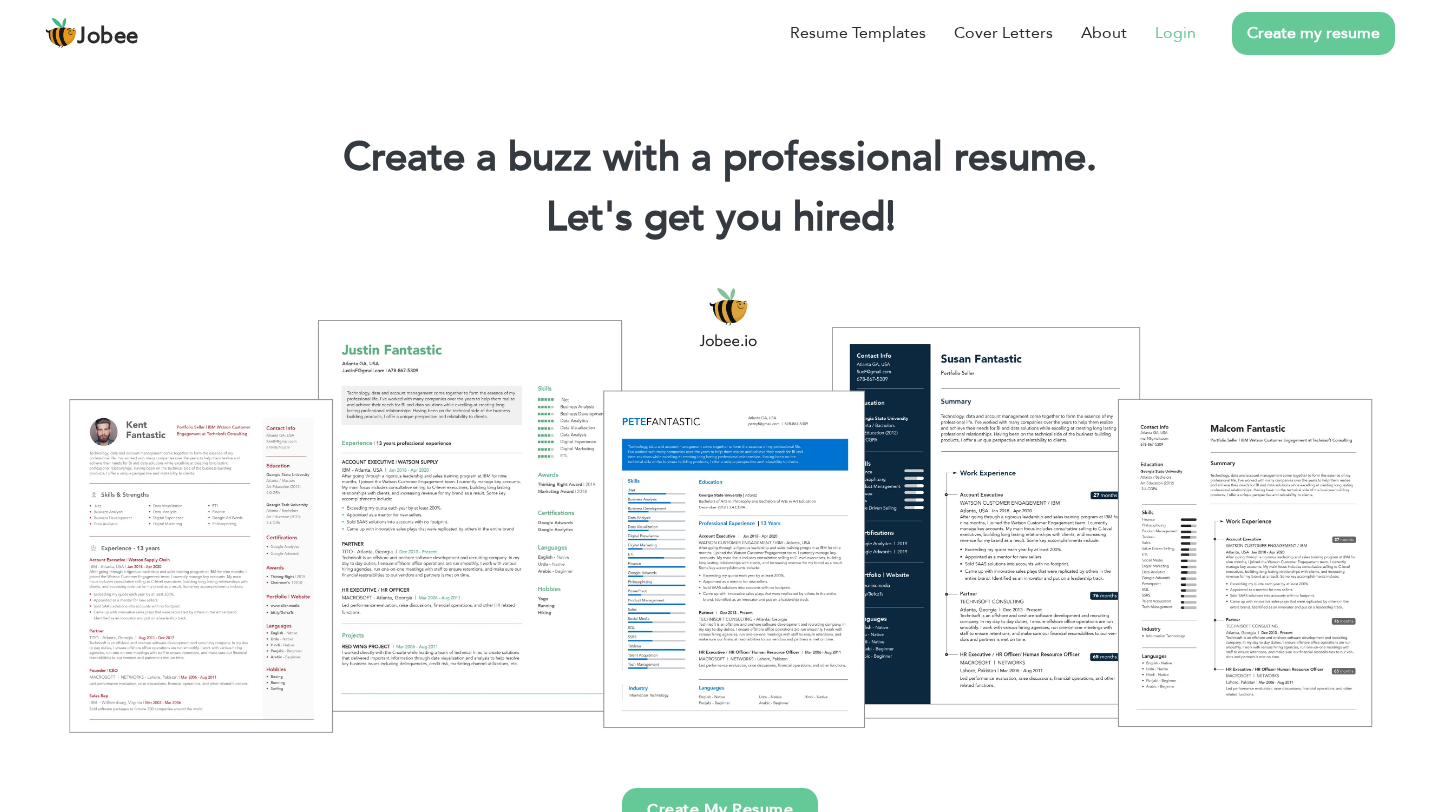 click on "Login" at bounding box center [1175, 33] 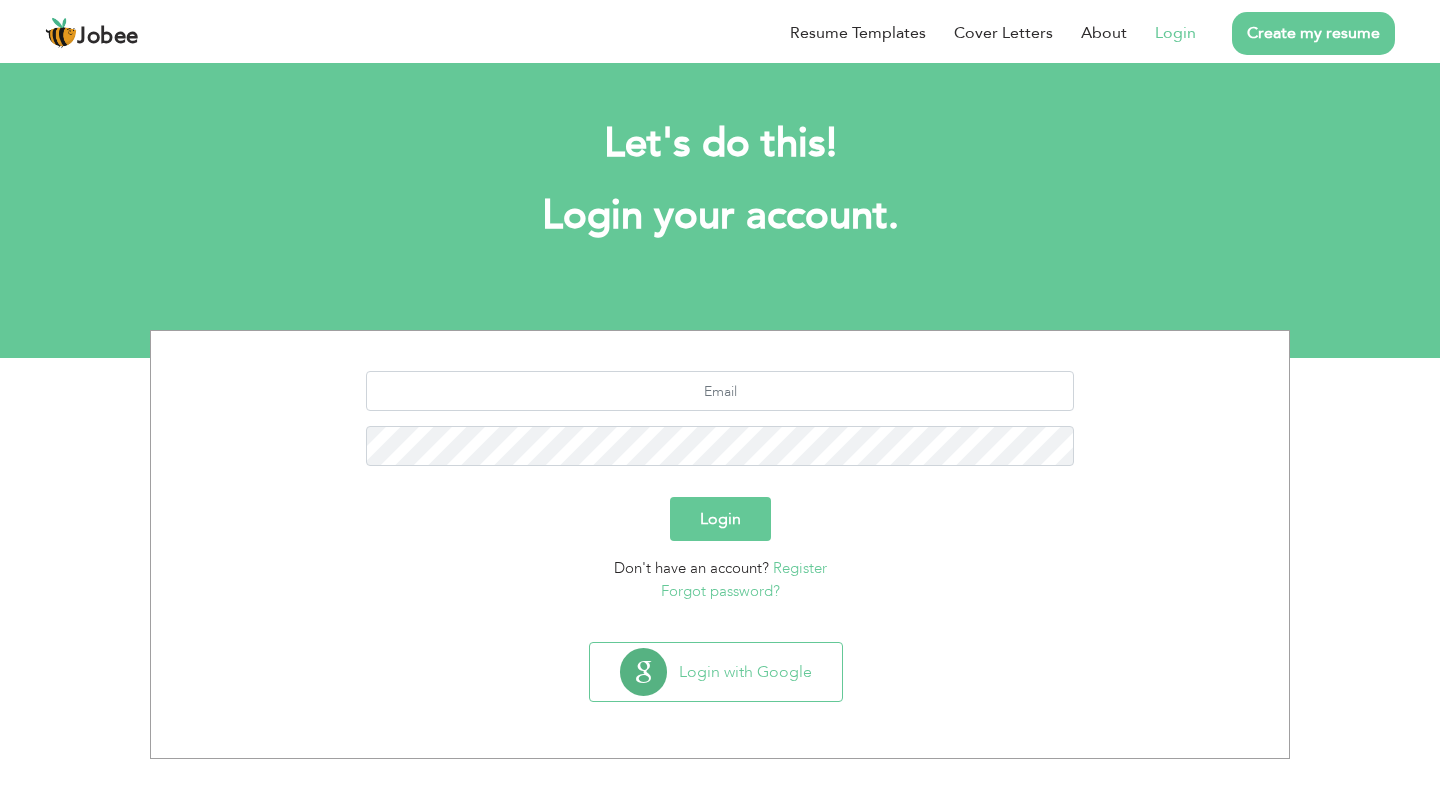 scroll, scrollTop: 0, scrollLeft: 0, axis: both 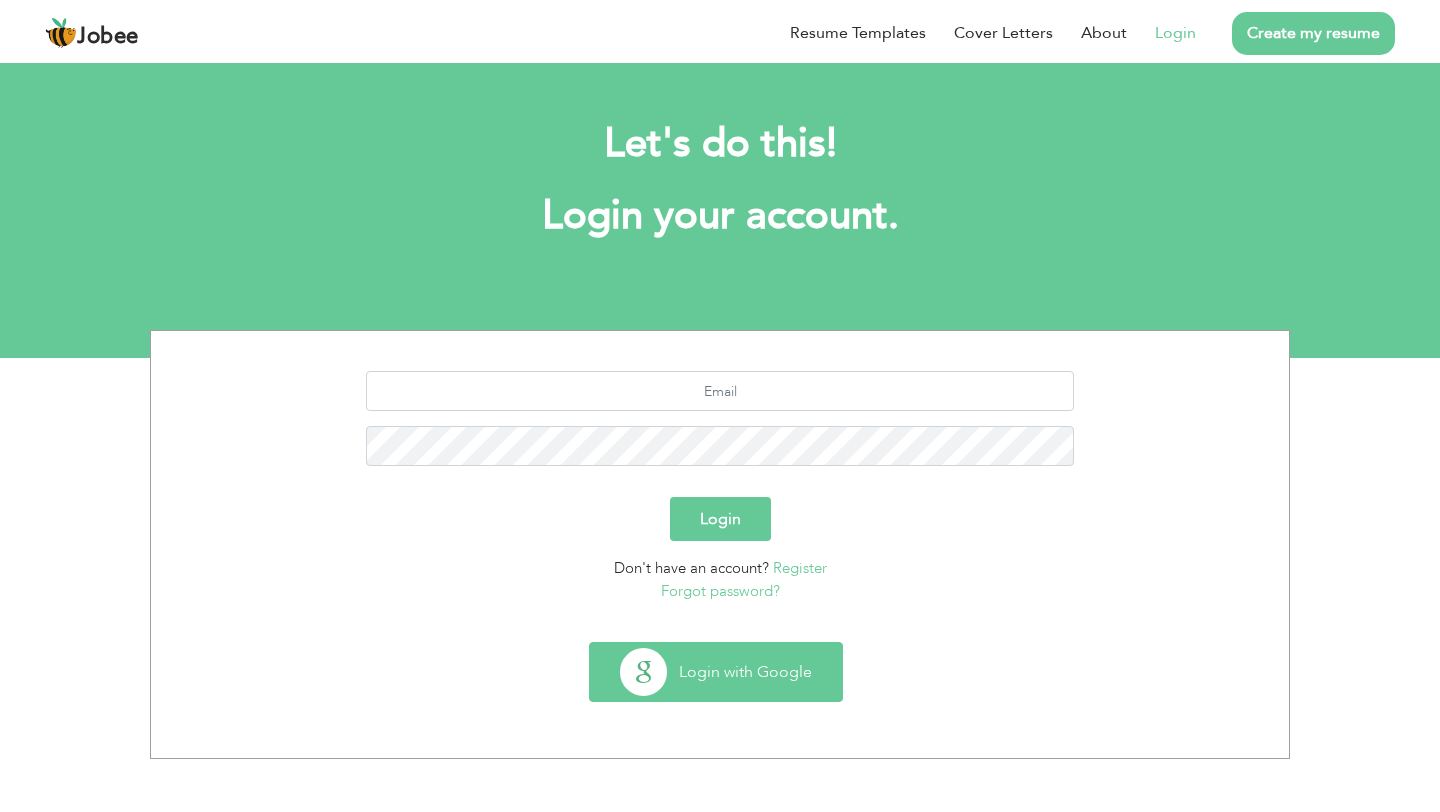 click on "Login with Google" at bounding box center (716, 672) 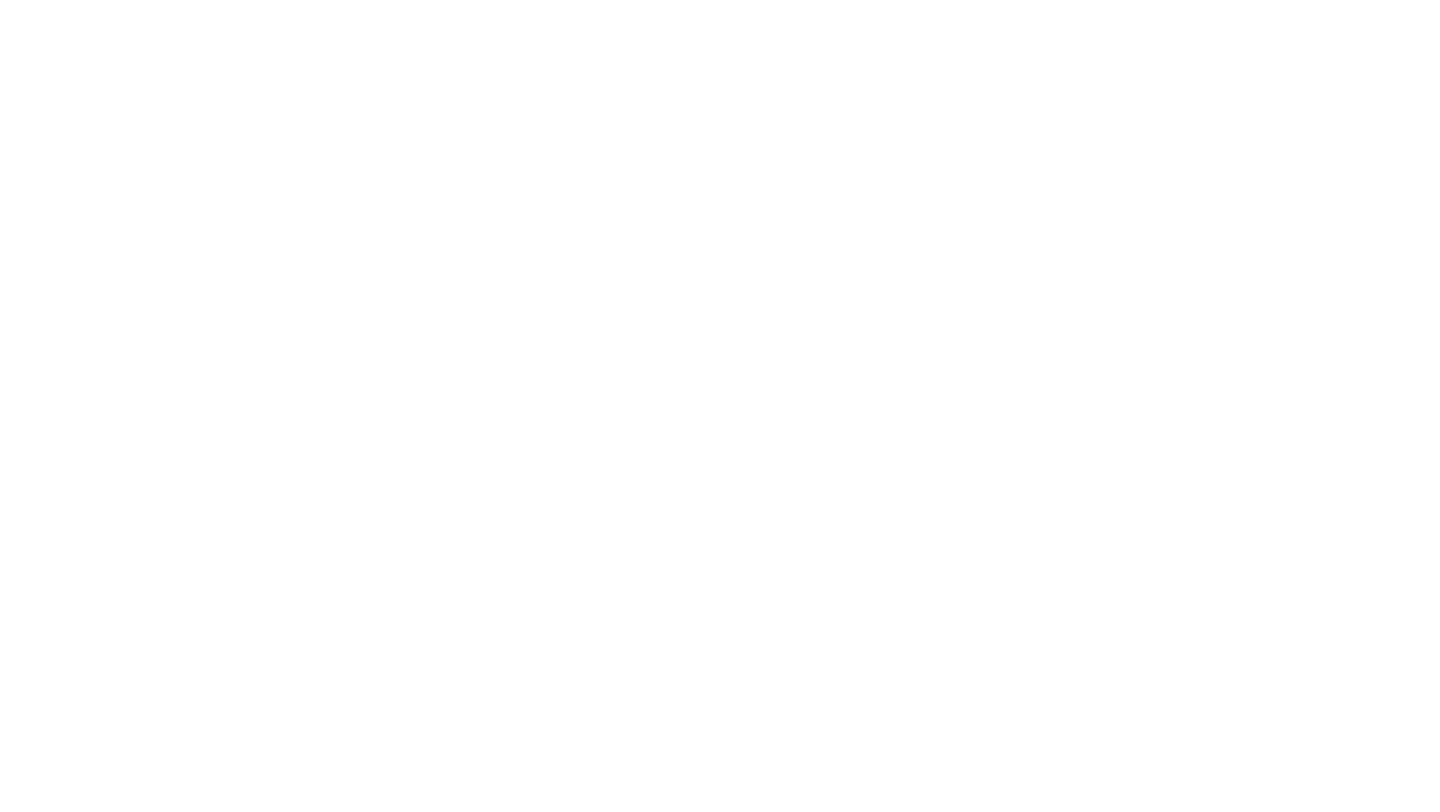 scroll, scrollTop: 0, scrollLeft: 0, axis: both 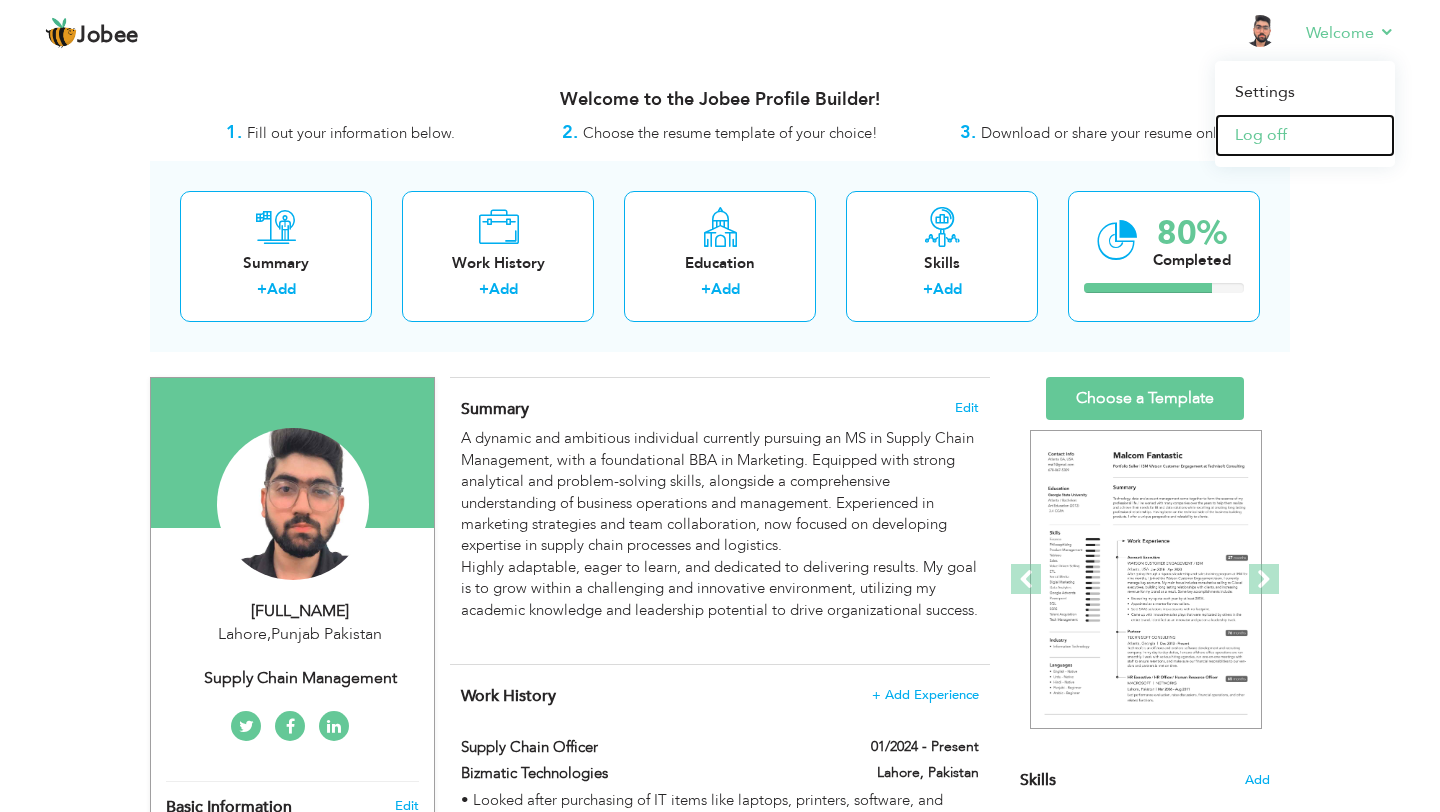 click on "Log off" at bounding box center [1305, 135] 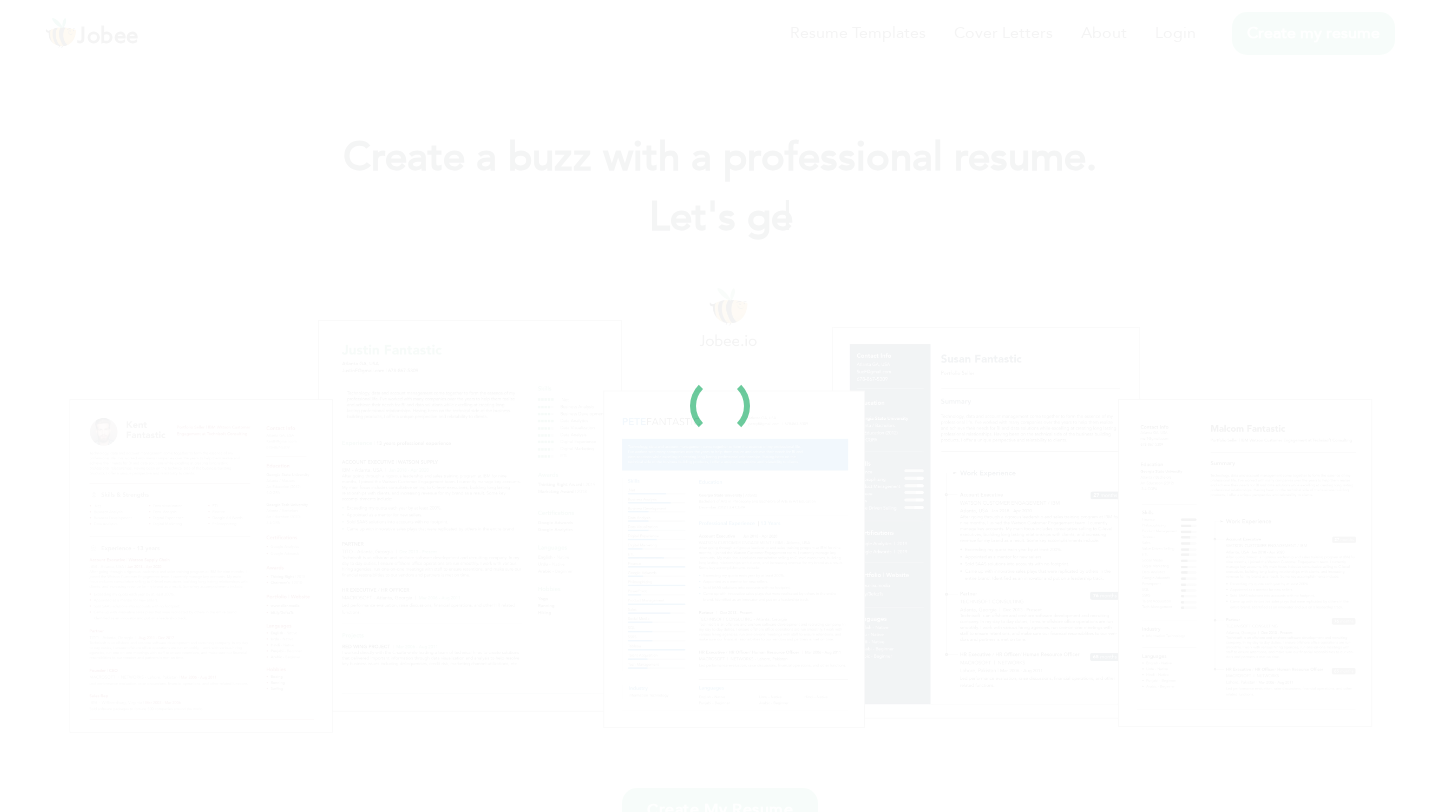 scroll, scrollTop: 0, scrollLeft: 0, axis: both 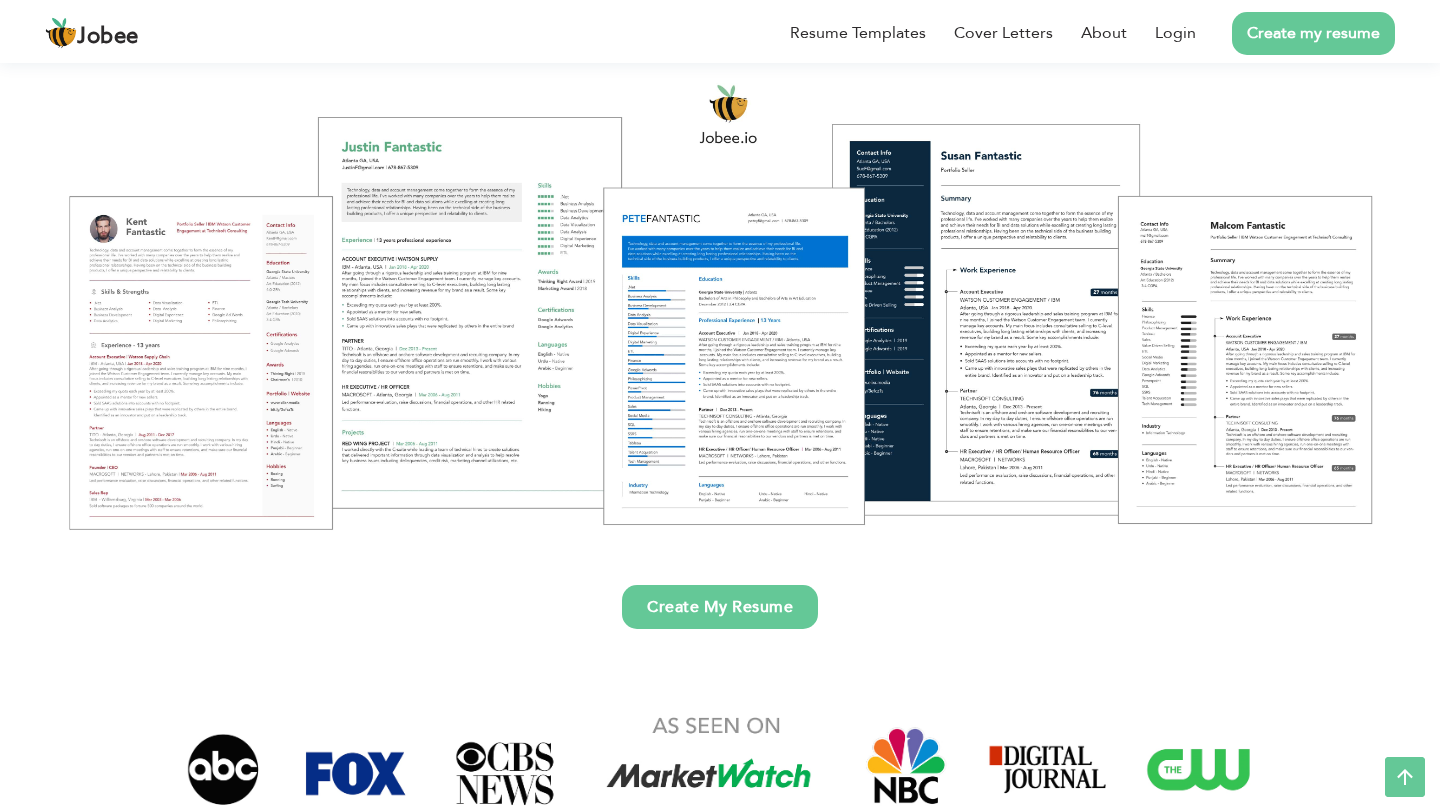 click on "Create My Resume" at bounding box center (720, 607) 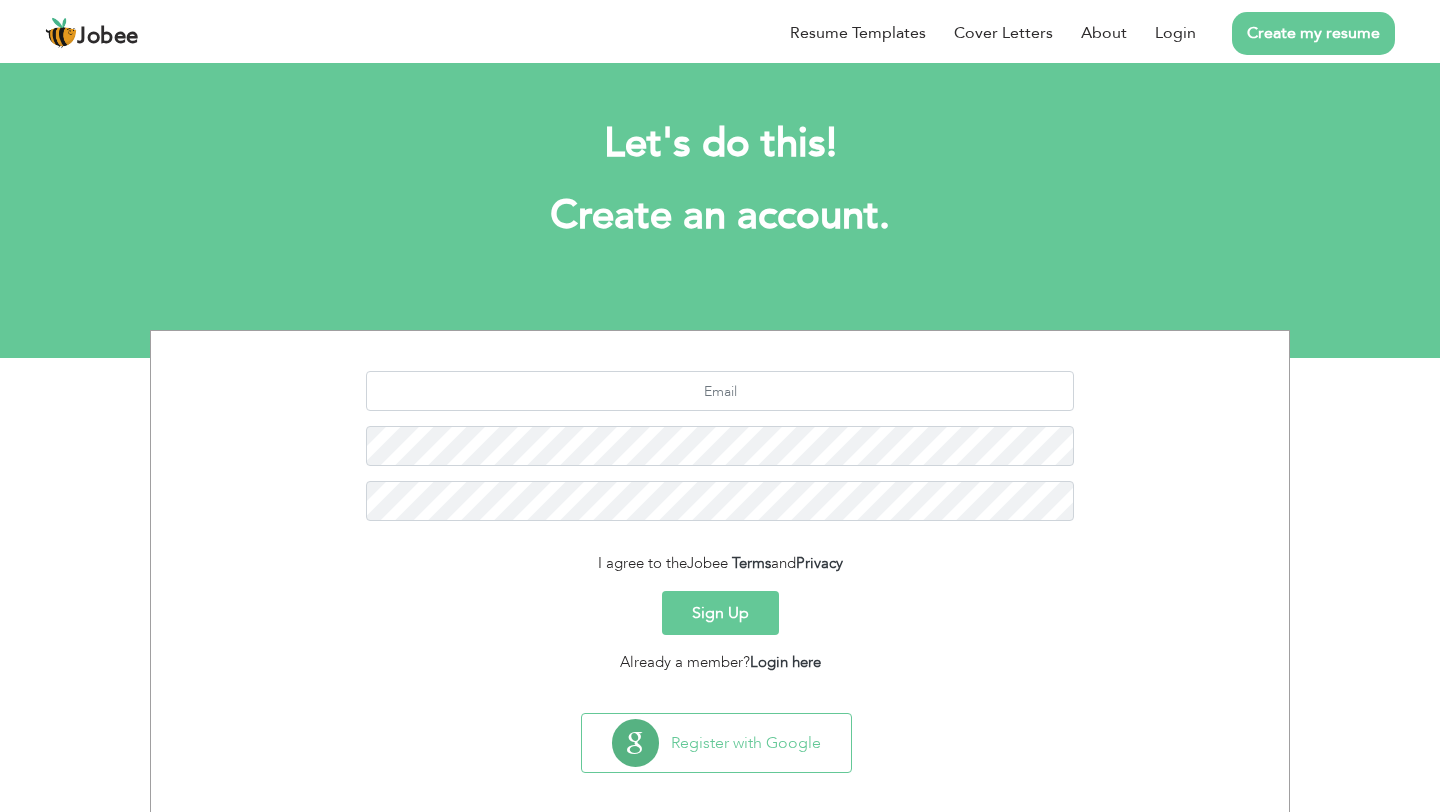 scroll, scrollTop: 0, scrollLeft: 0, axis: both 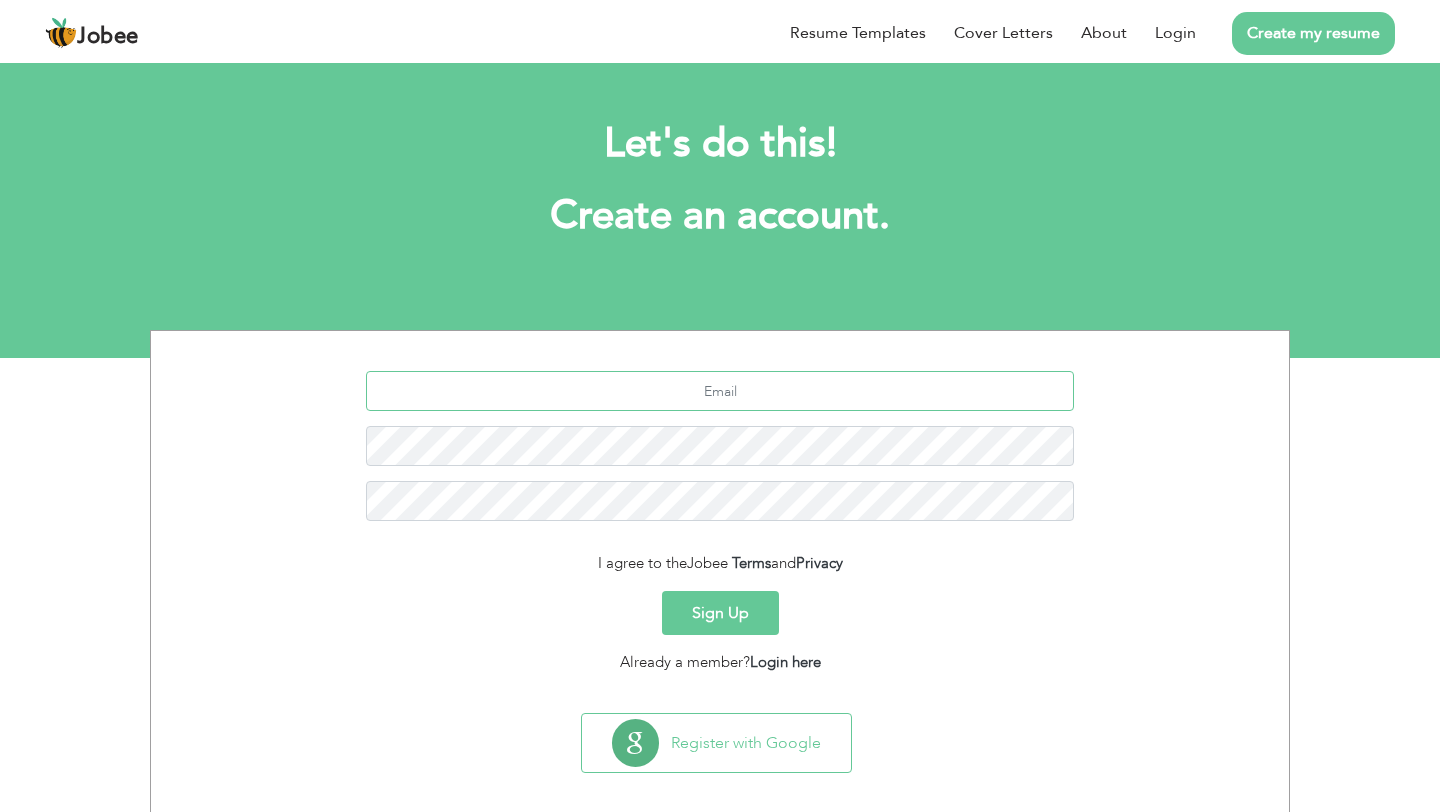 click at bounding box center [720, 391] 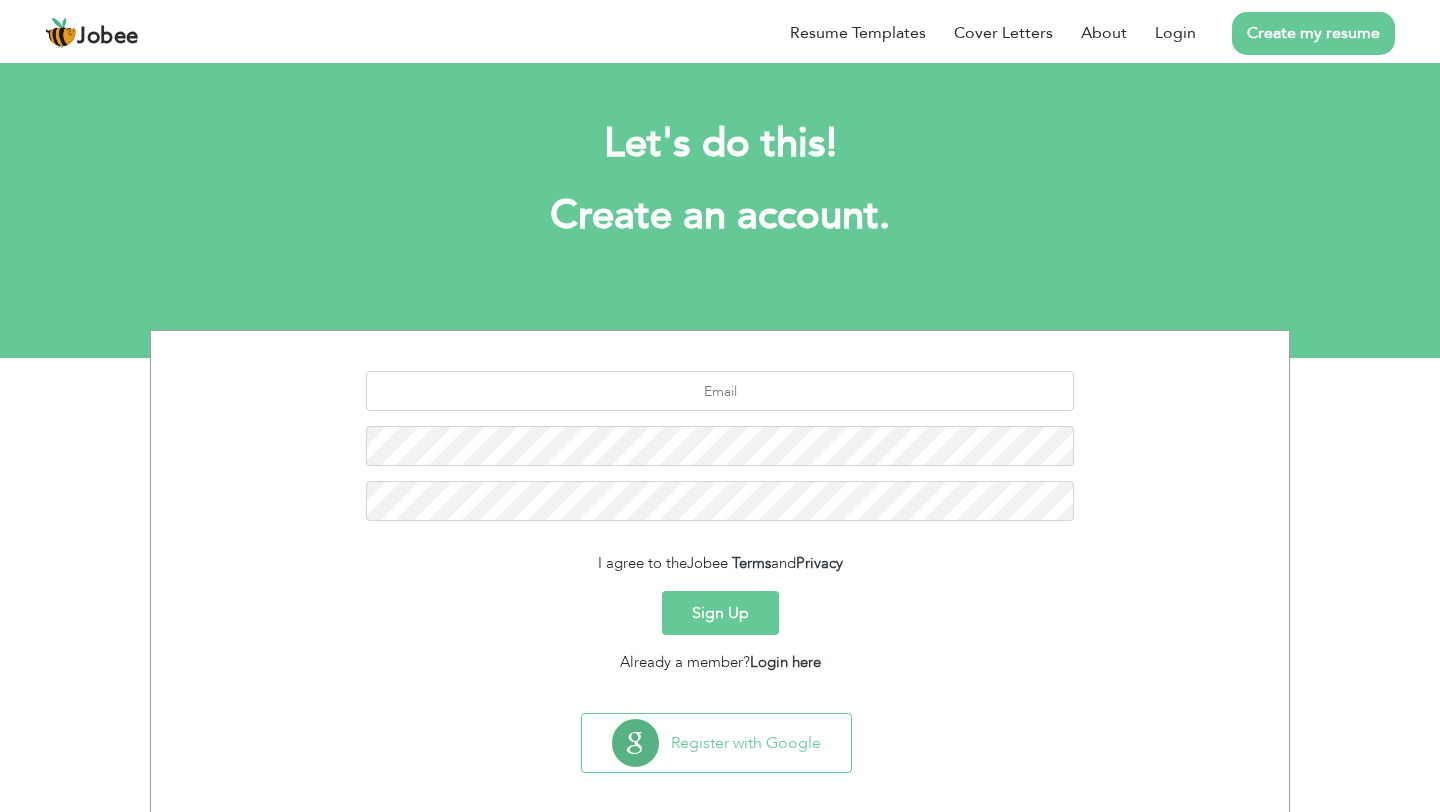 click on "Sign Up" at bounding box center (720, 613) 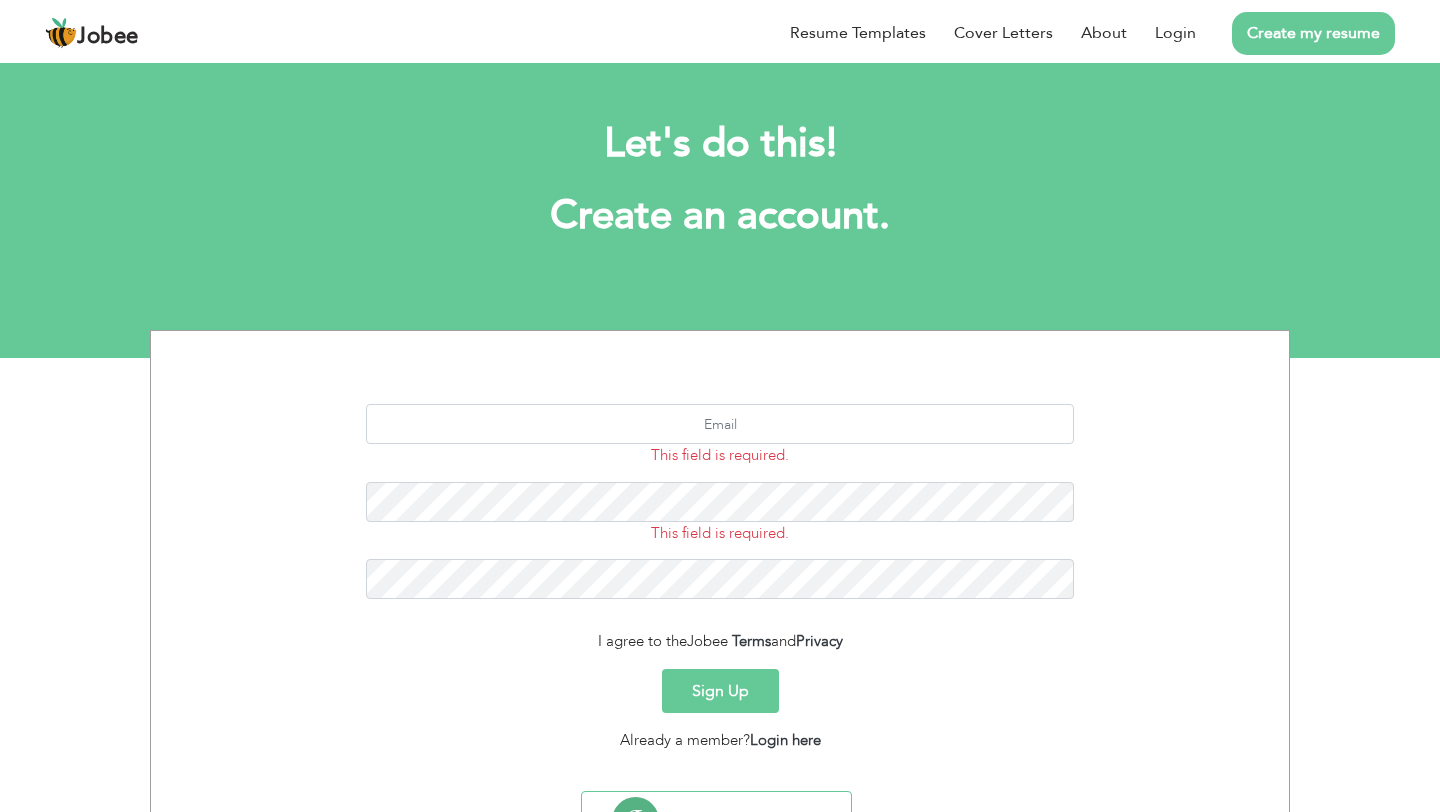 scroll, scrollTop: 0, scrollLeft: 0, axis: both 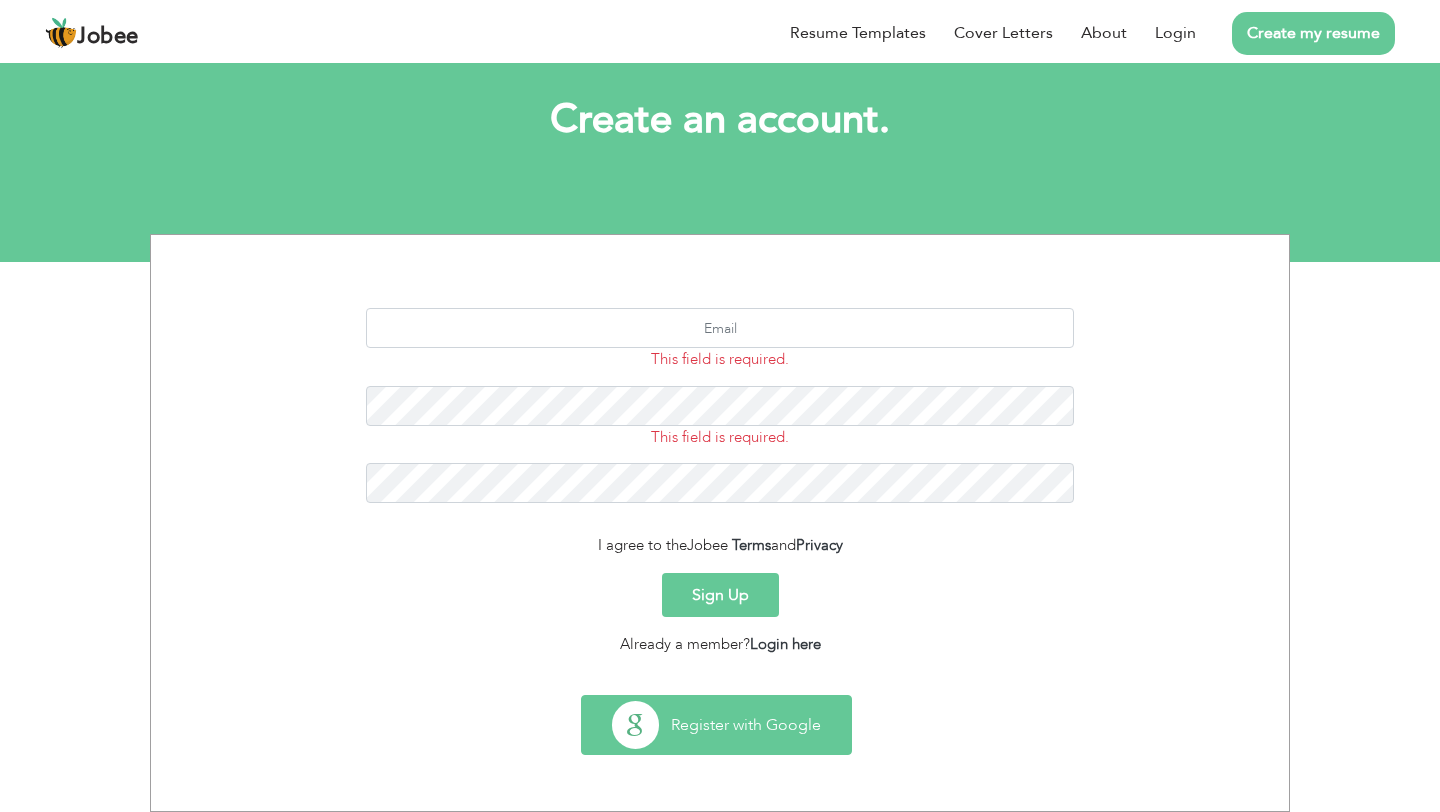 click on "Register with Google" at bounding box center (716, 725) 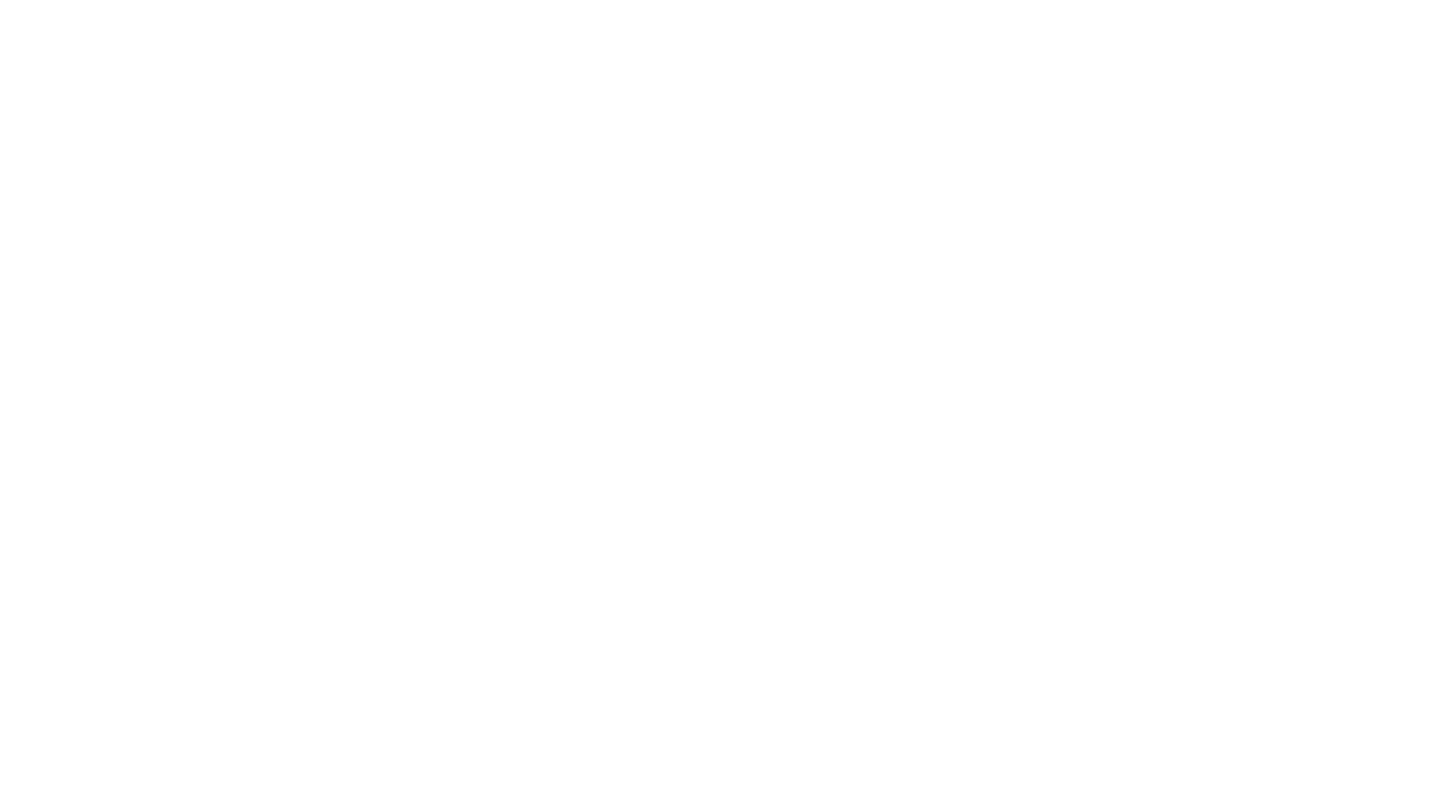 scroll, scrollTop: 0, scrollLeft: 0, axis: both 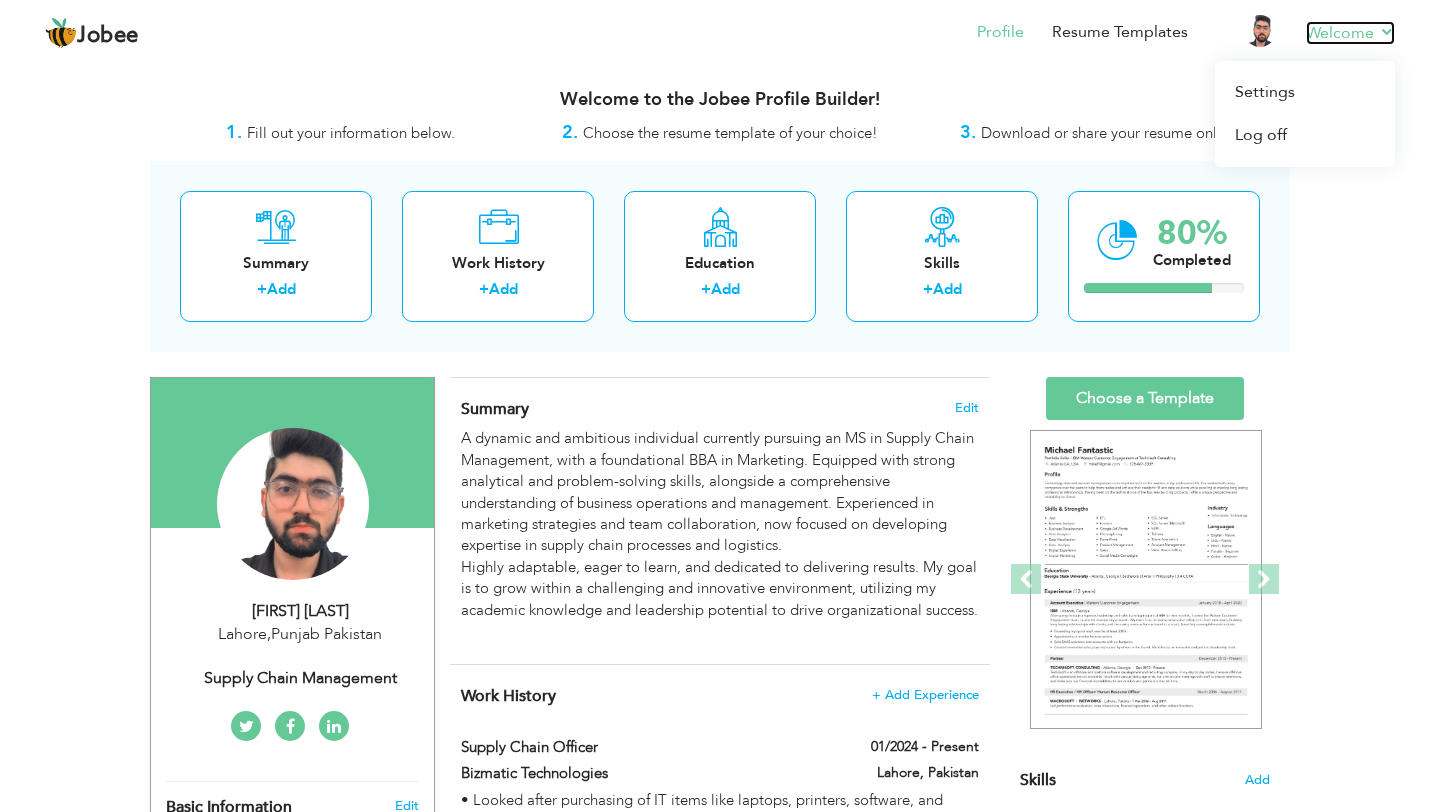 click on "Welcome" at bounding box center [1350, 33] 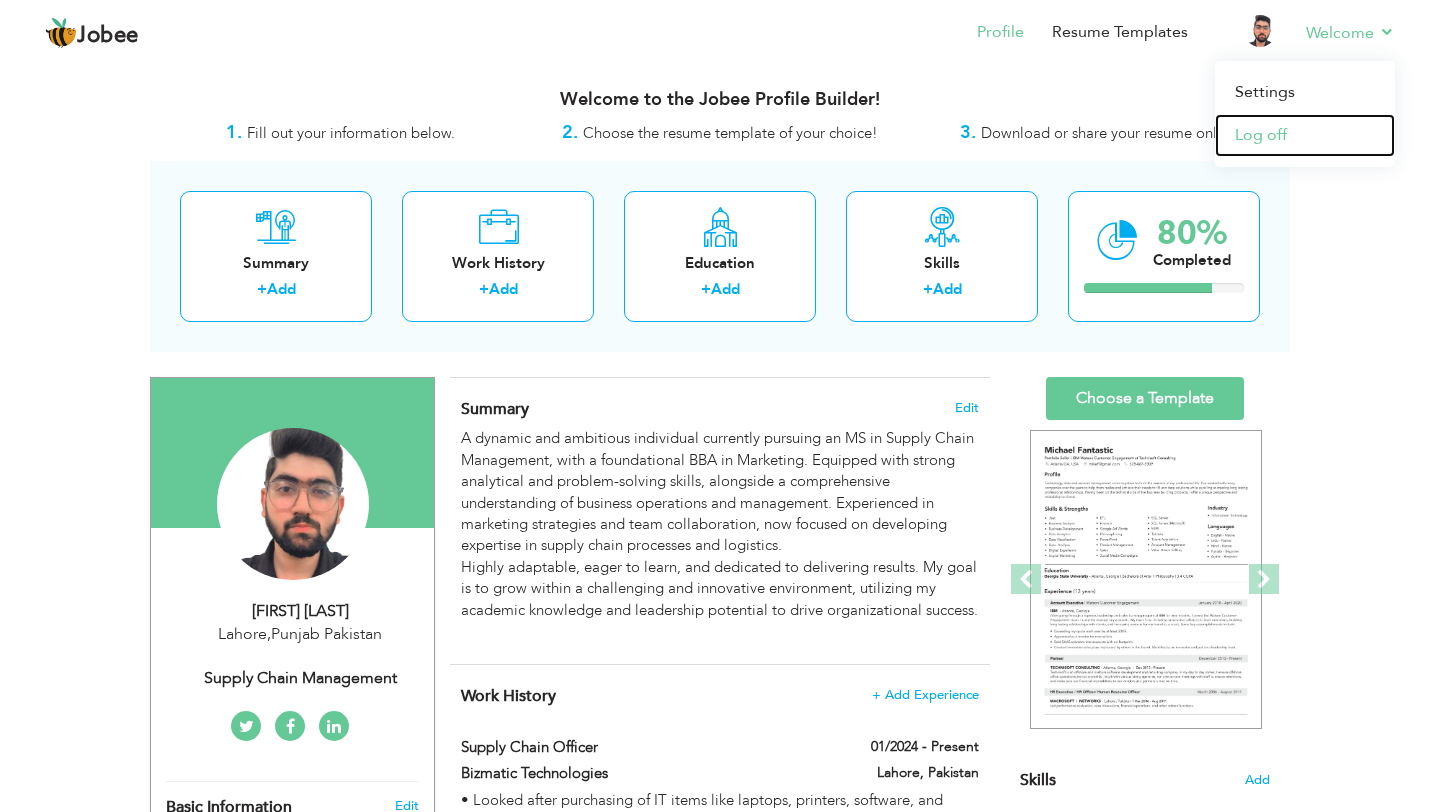 click on "Log off" at bounding box center (1305, 135) 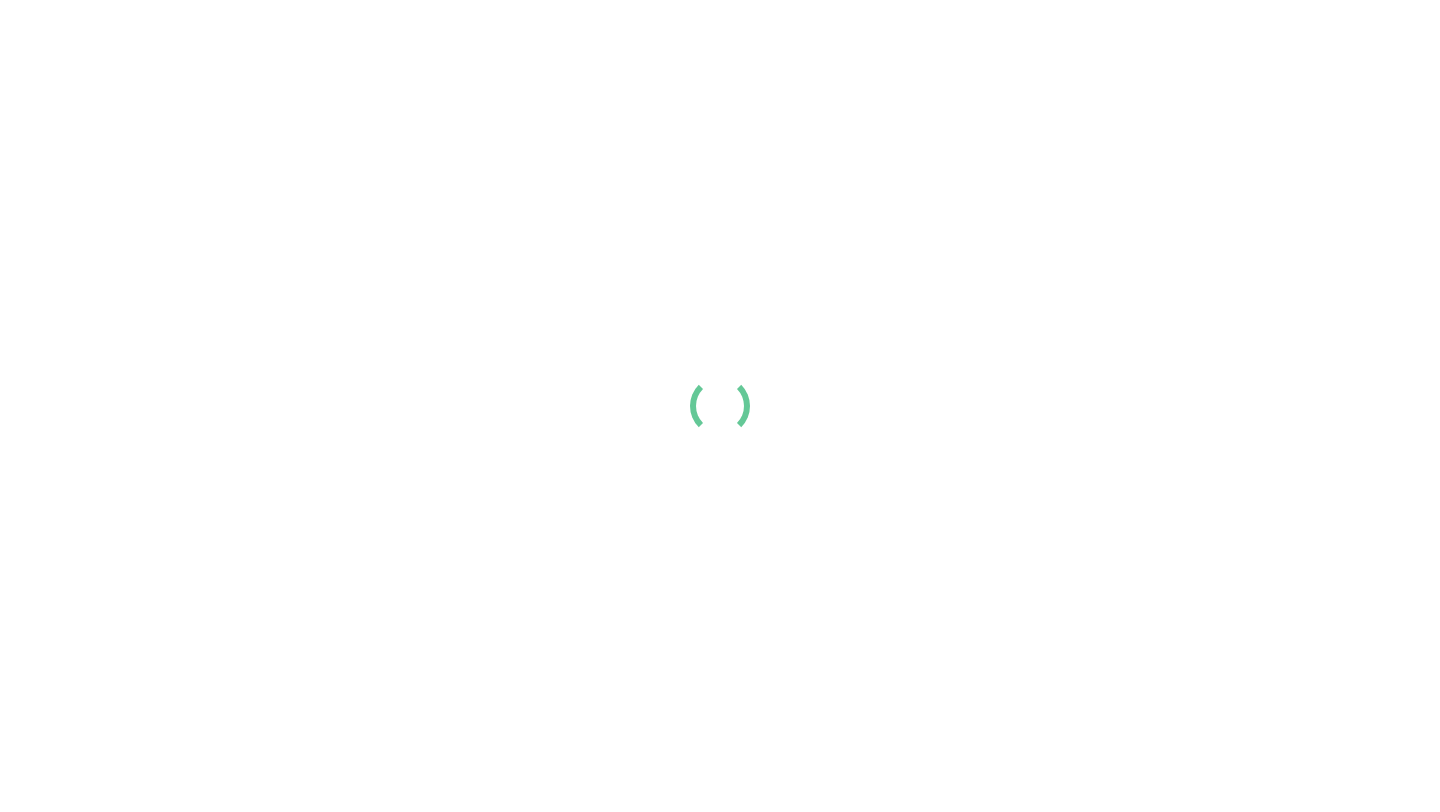 scroll, scrollTop: 0, scrollLeft: 0, axis: both 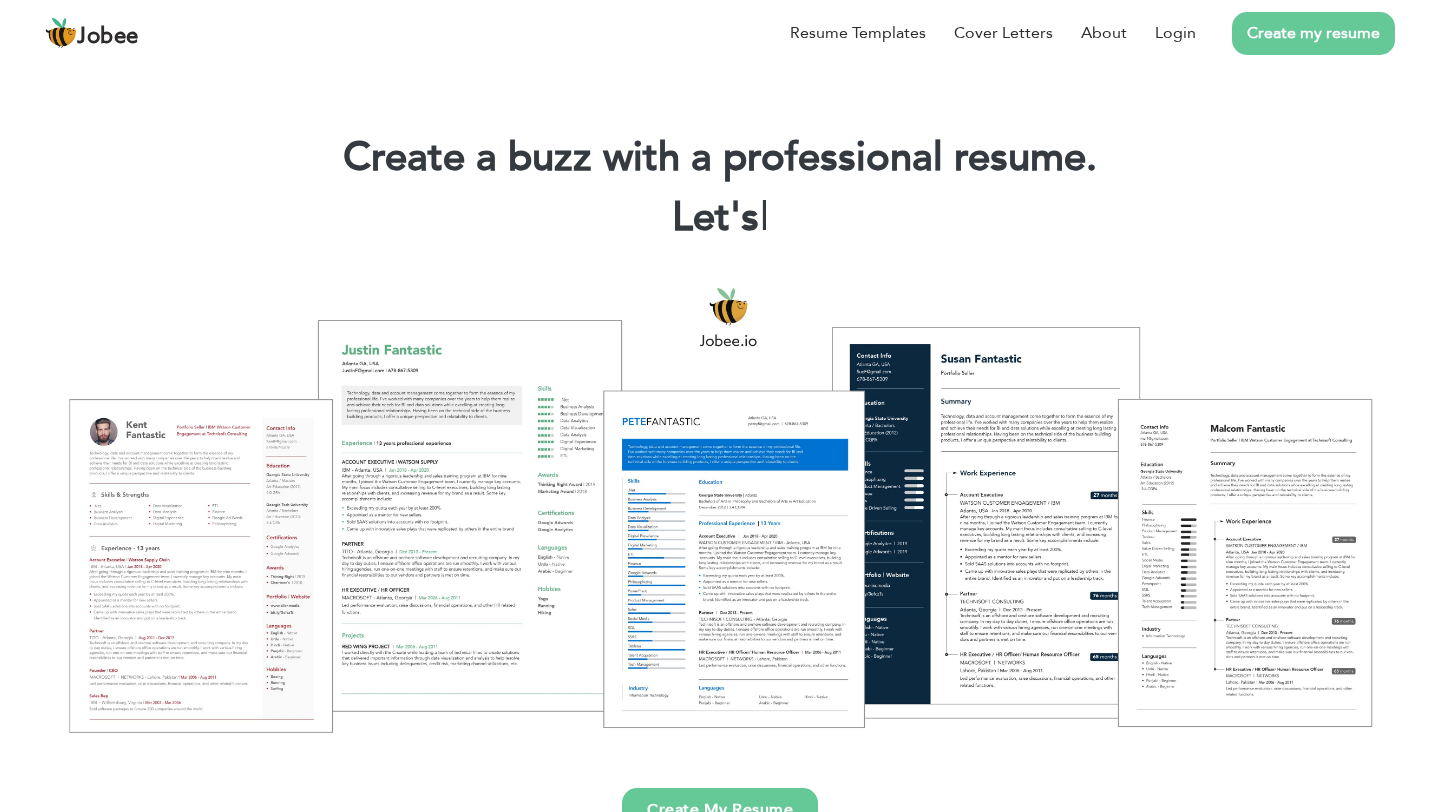 click on "Let's
|" at bounding box center [720, 218] 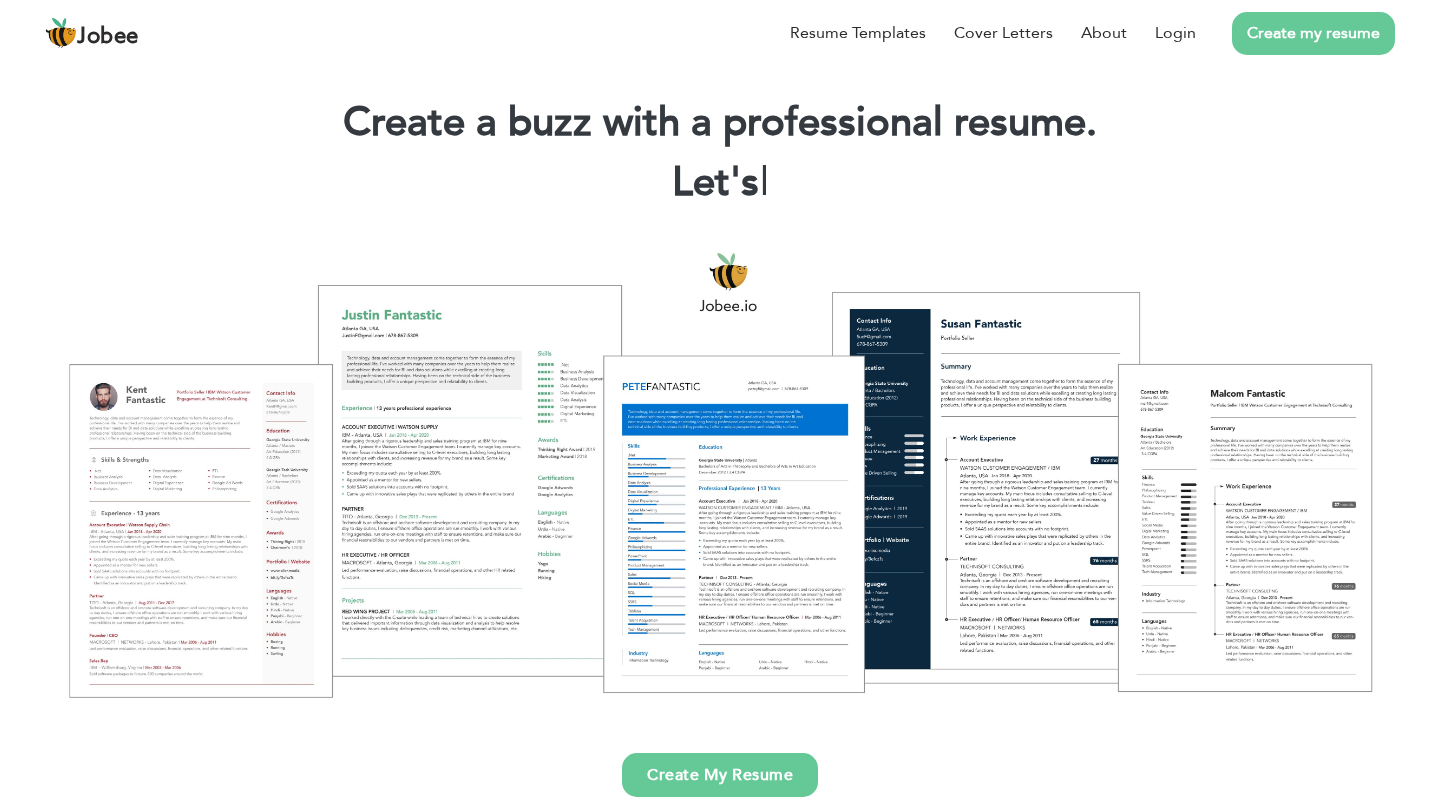scroll, scrollTop: 0, scrollLeft: 0, axis: both 